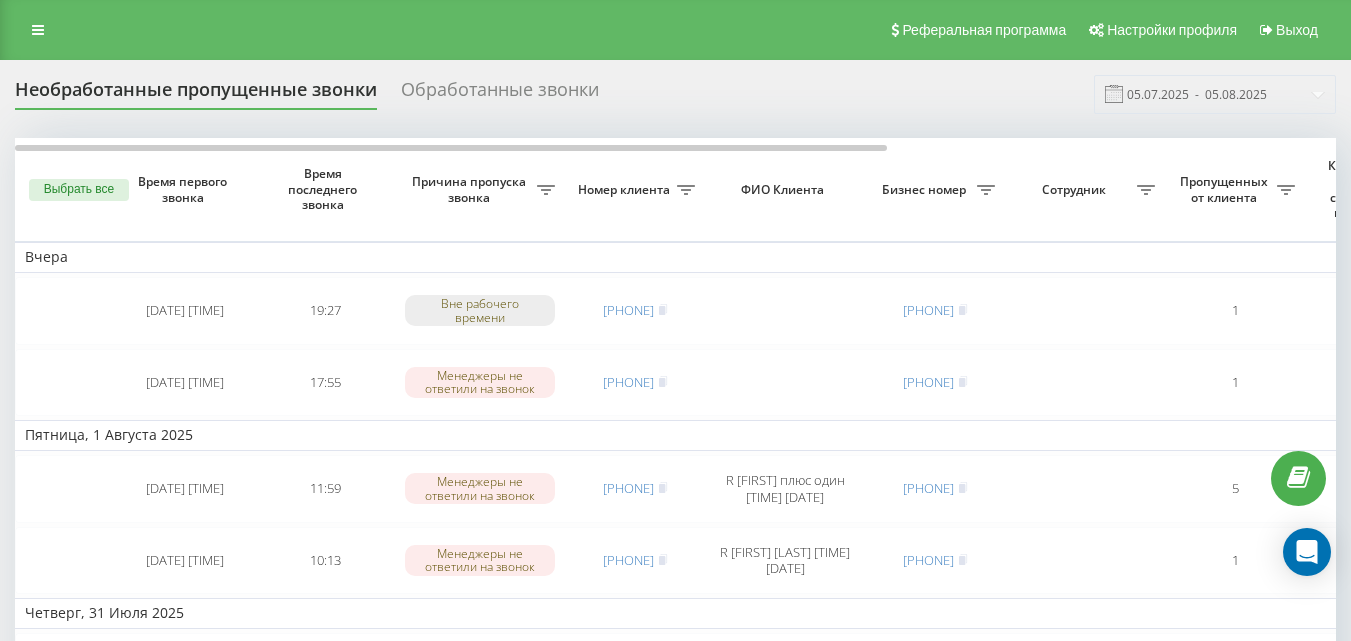 scroll, scrollTop: 0, scrollLeft: 0, axis: both 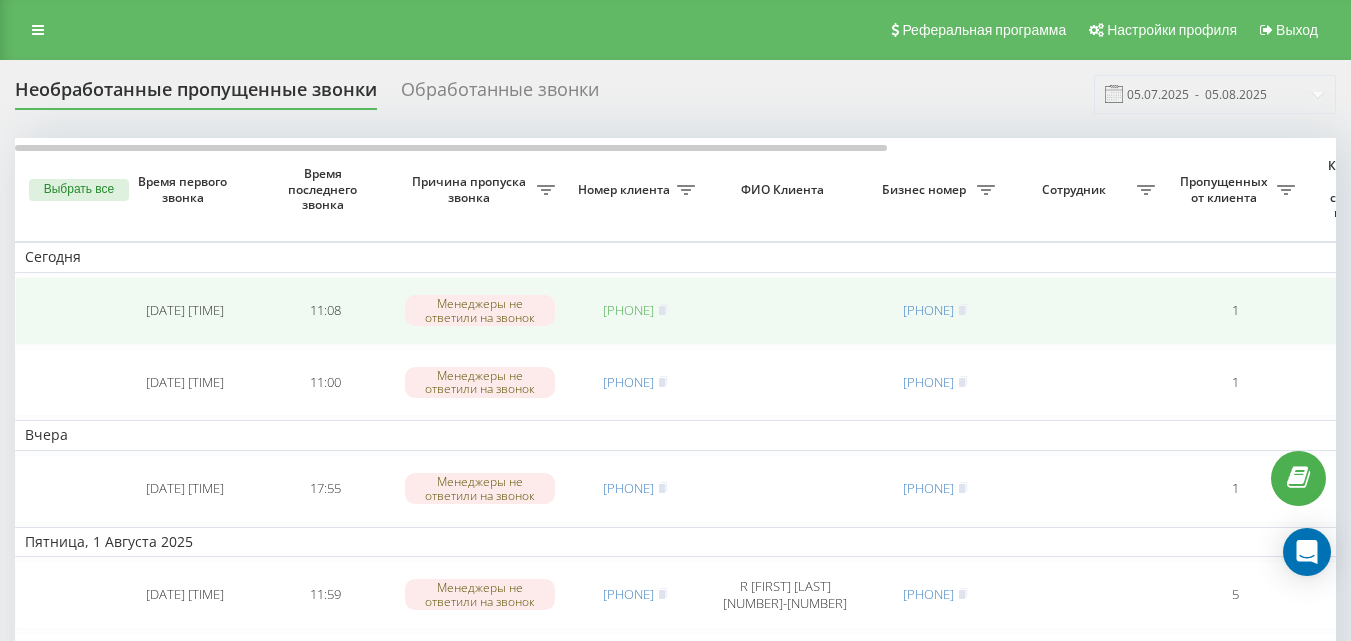 click on "380983490314" at bounding box center (628, 310) 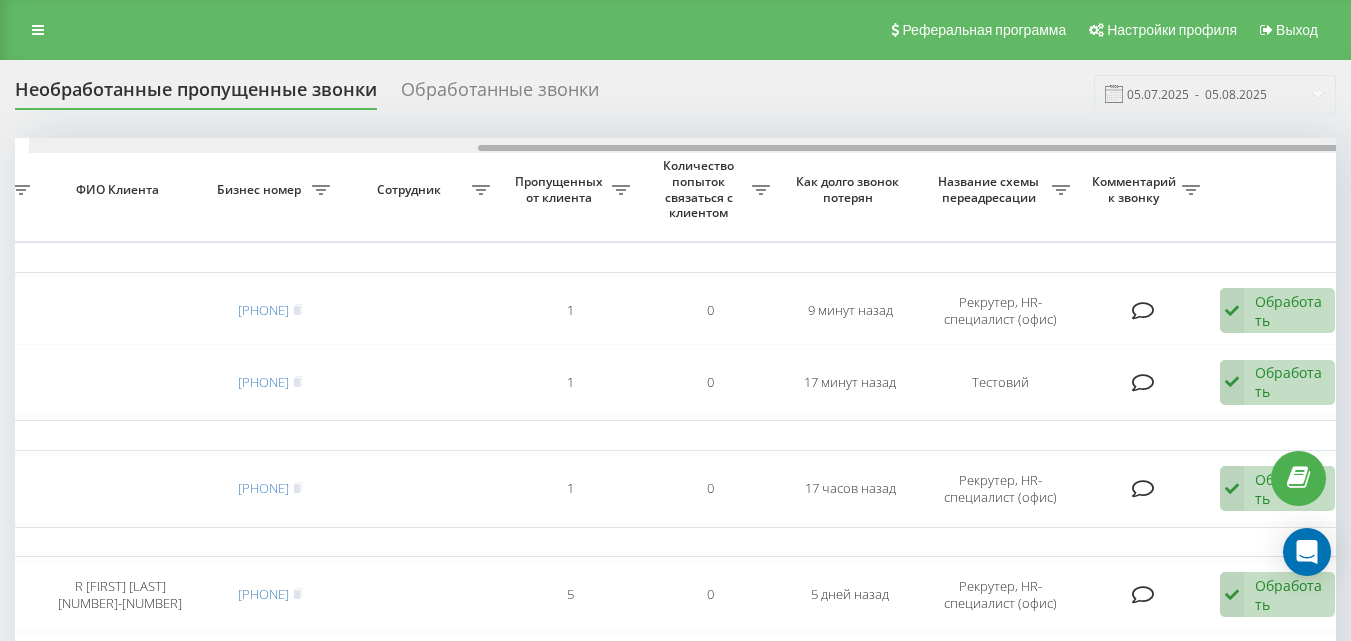scroll, scrollTop: 0, scrollLeft: 679, axis: horizontal 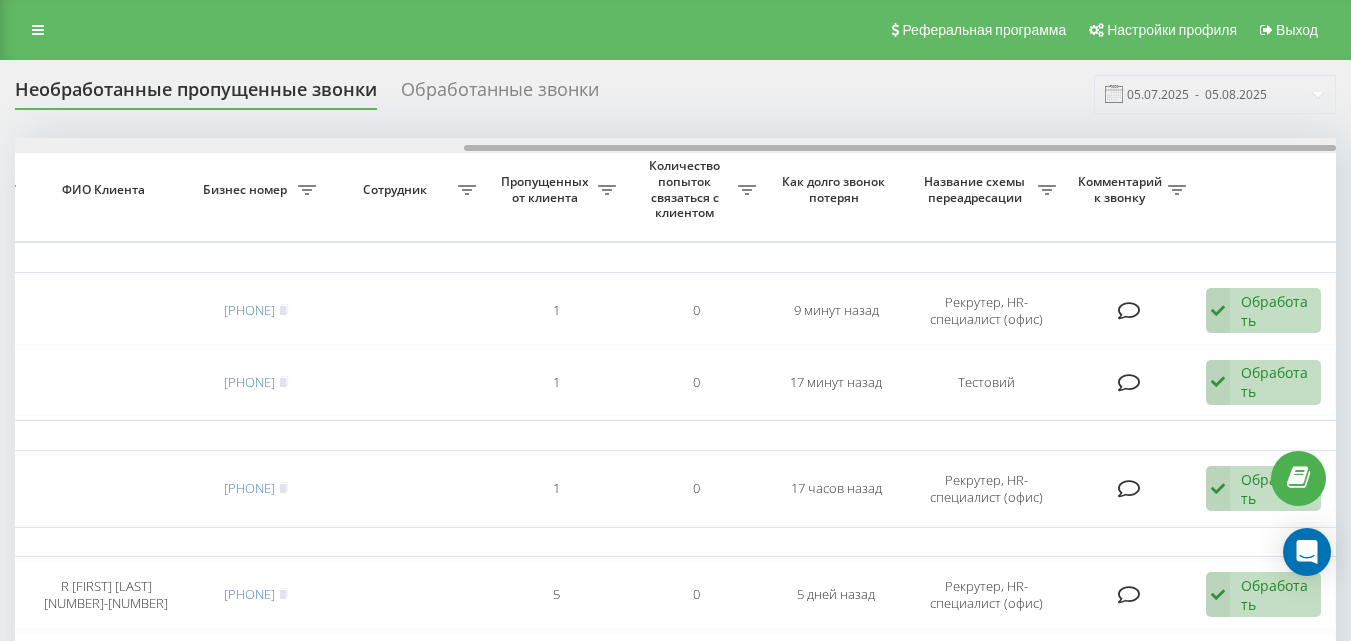 drag, startPoint x: 853, startPoint y: 149, endPoint x: 1324, endPoint y: 138, distance: 471.12842 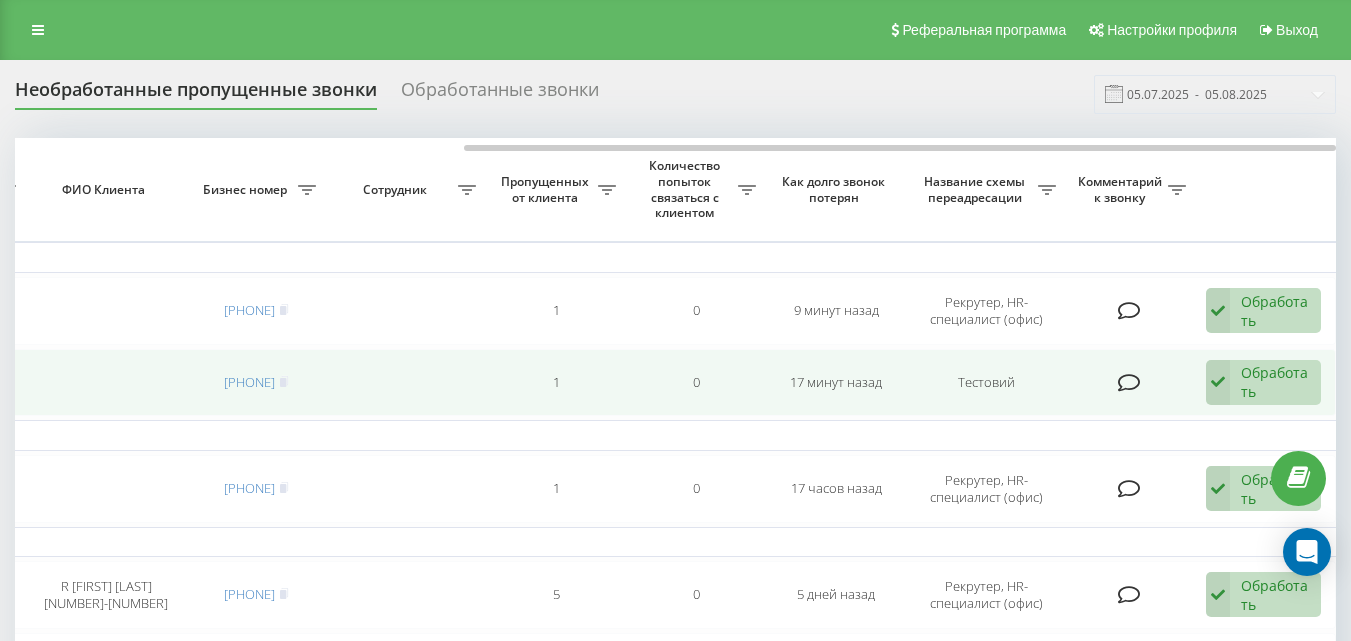 click at bounding box center (1218, 383) 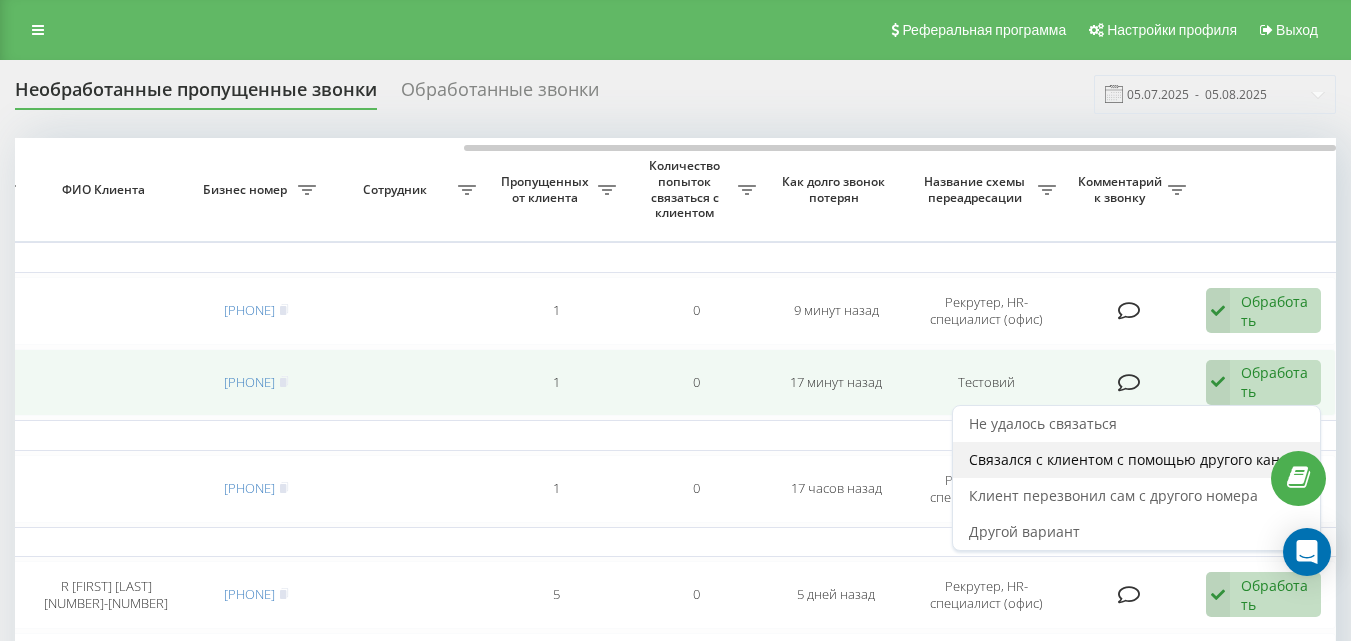 click on "Связался с клиентом с помощью другого канала" at bounding box center [1136, 459] 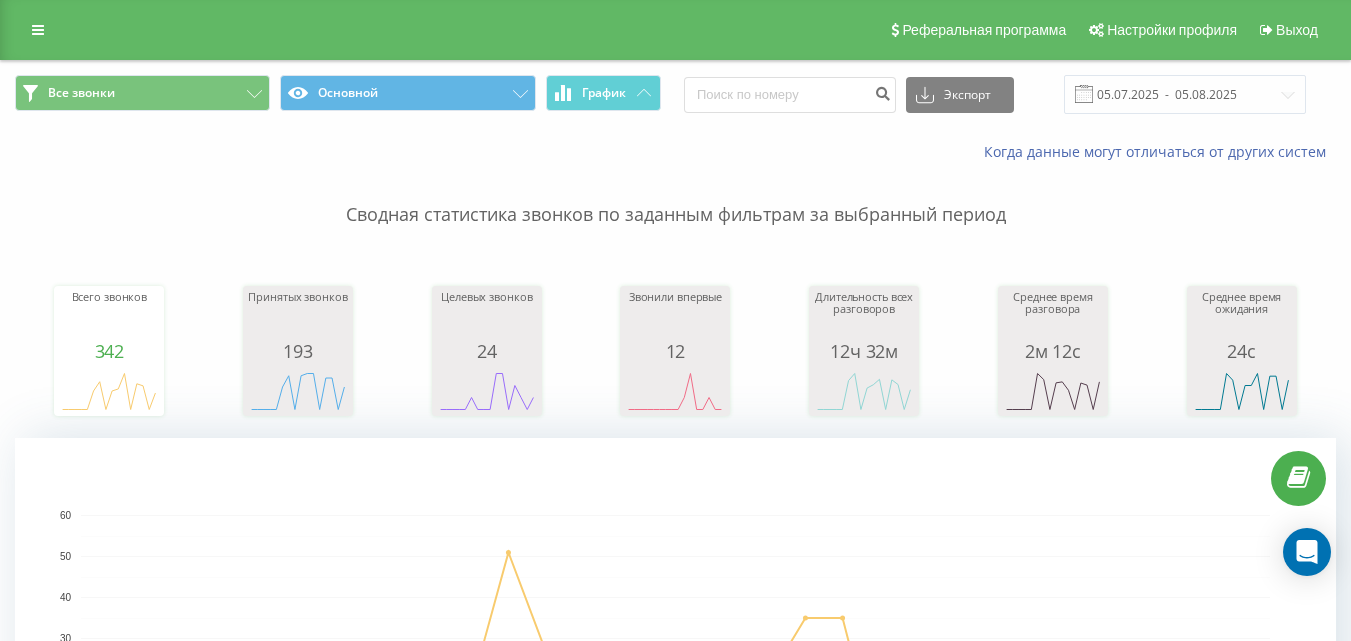 click on "05.07.2025  -  05.08.2025" at bounding box center (1185, 94) 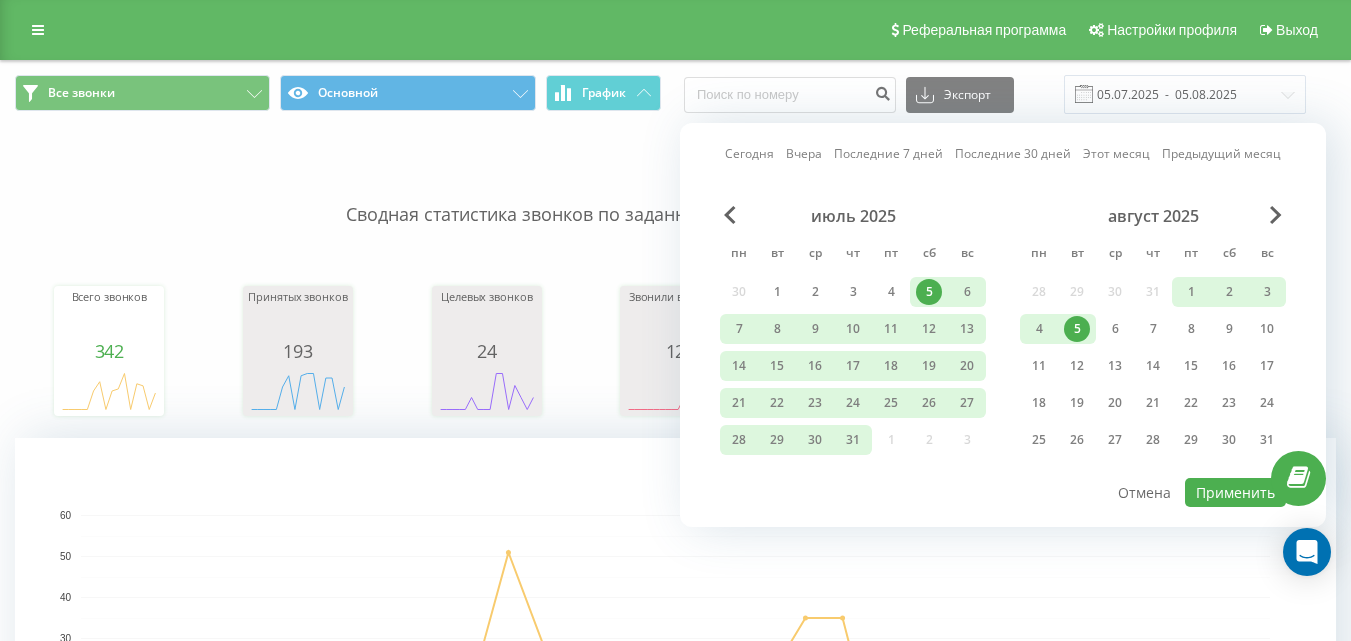 click on "Сегодня" at bounding box center [749, 153] 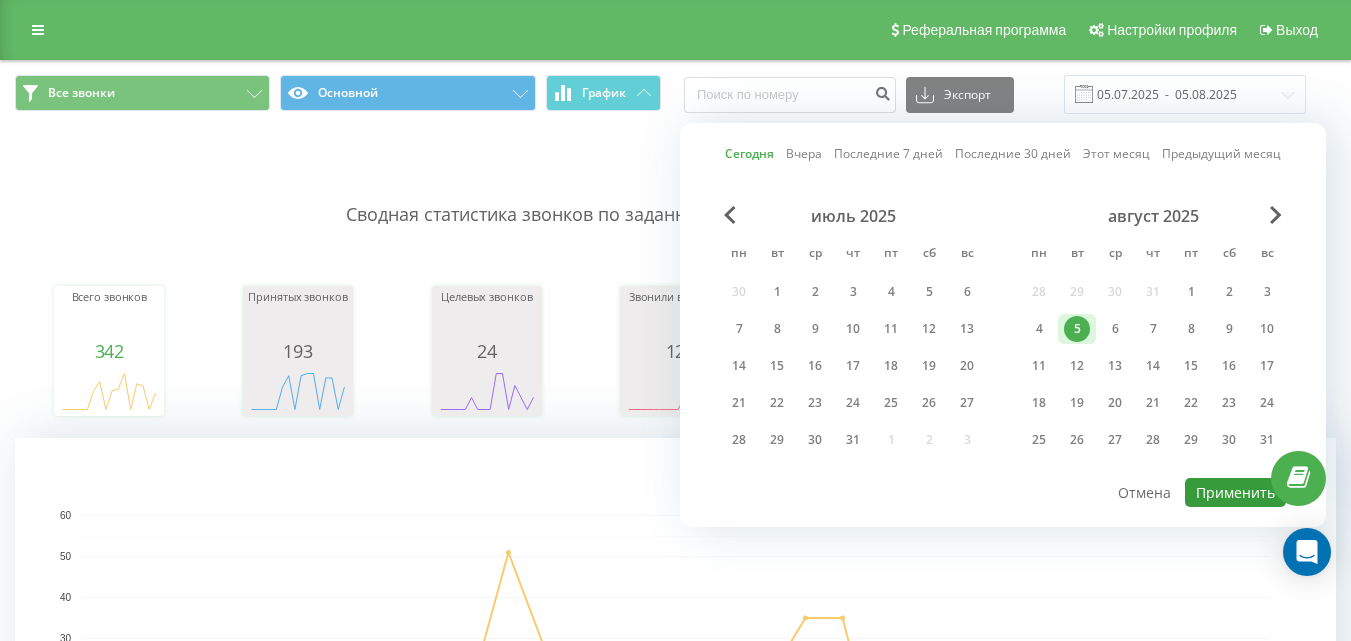 click on "Применить" at bounding box center [1235, 492] 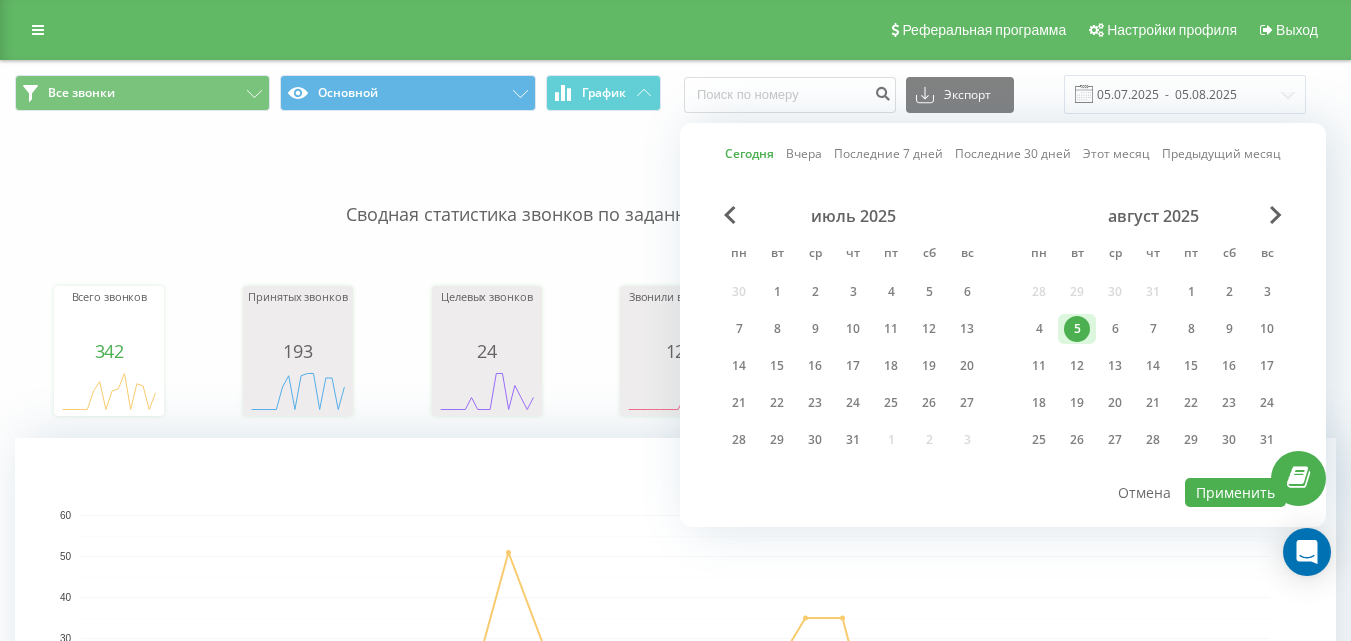 type on "05.08.2025  -  05.08.2025" 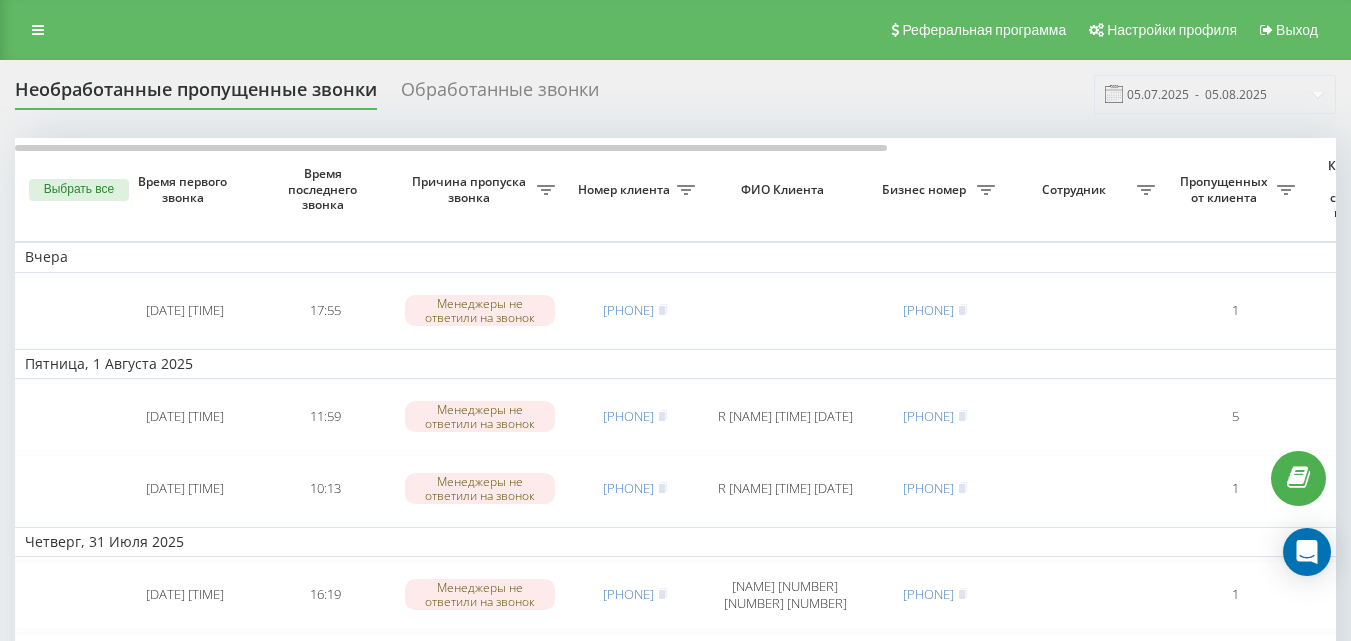 scroll, scrollTop: 0, scrollLeft: 0, axis: both 